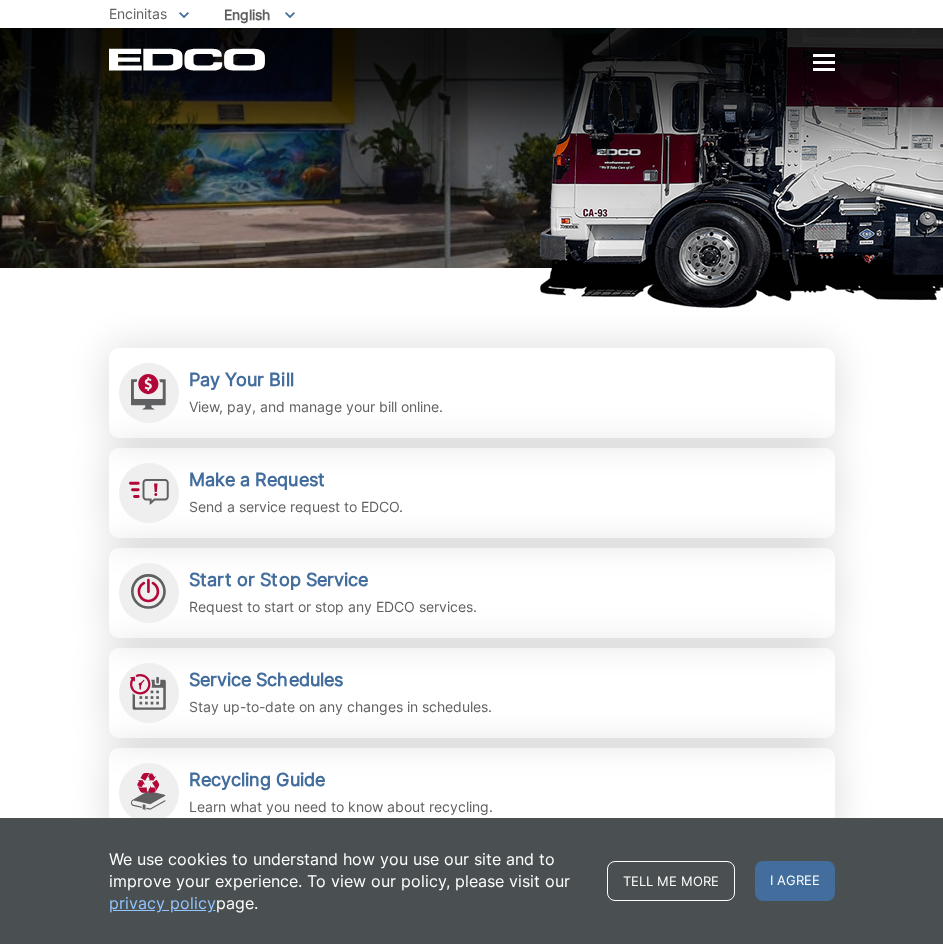 scroll, scrollTop: 300, scrollLeft: 0, axis: vertical 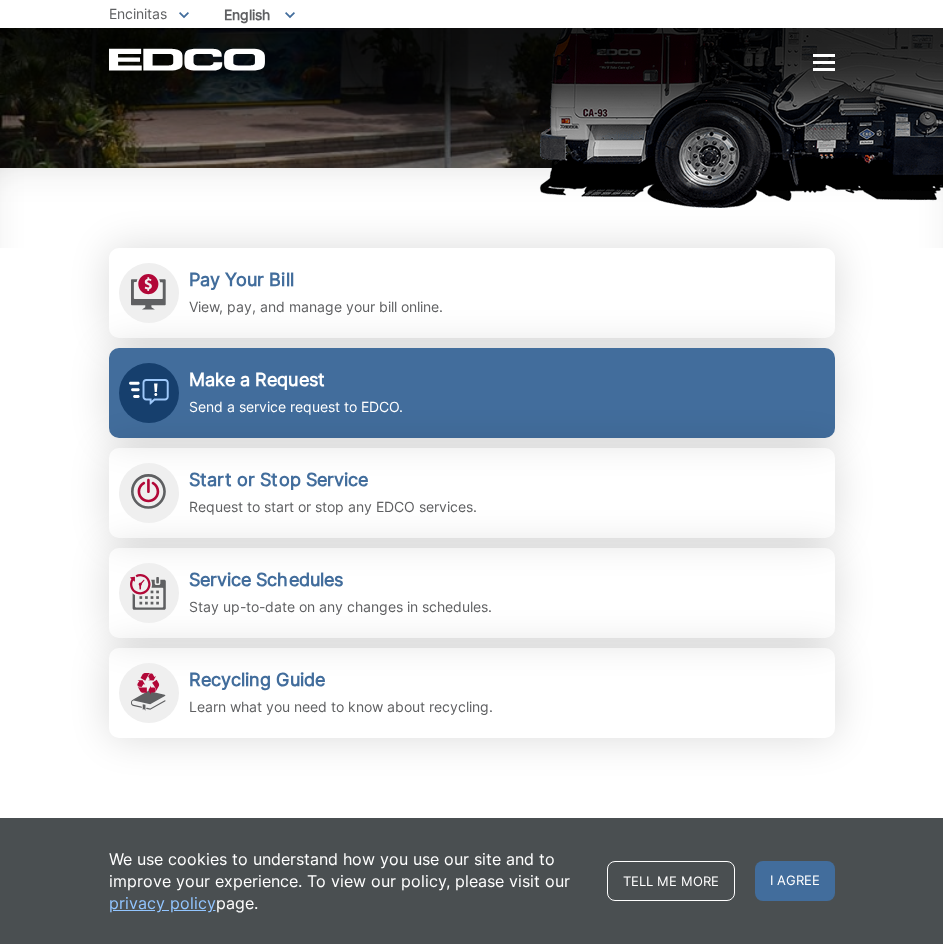click on "Make a Request" at bounding box center (296, 380) 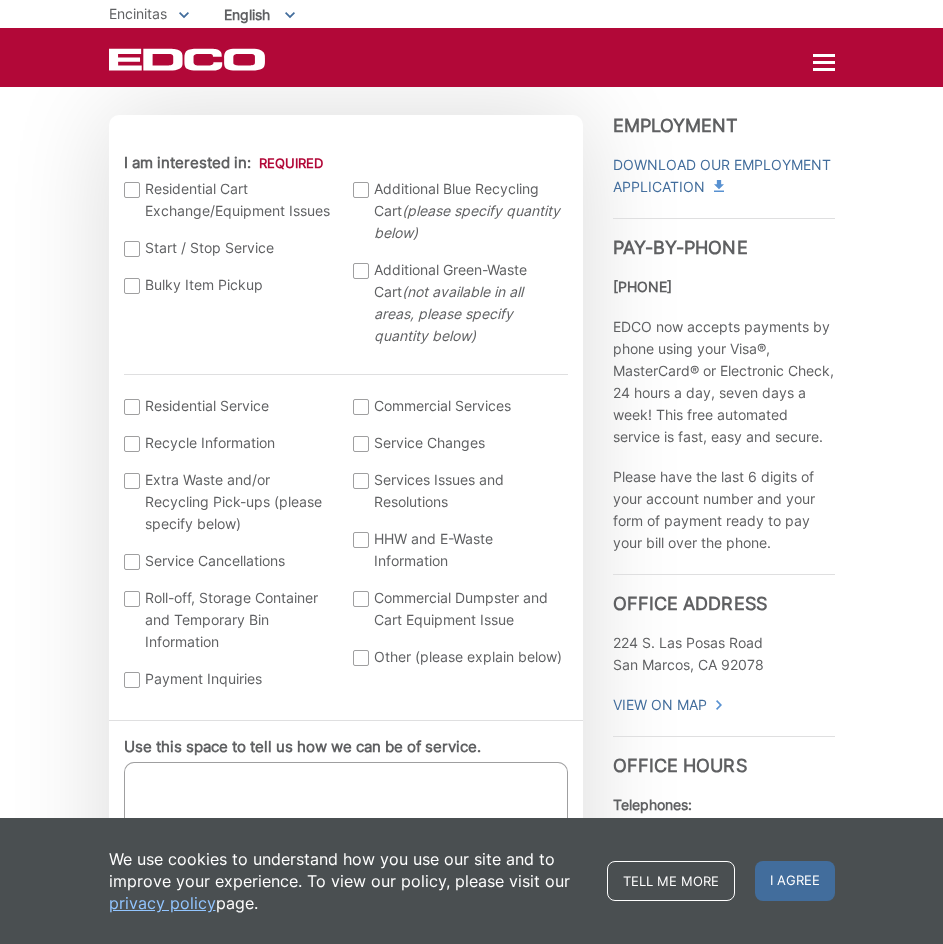 scroll, scrollTop: 600, scrollLeft: 0, axis: vertical 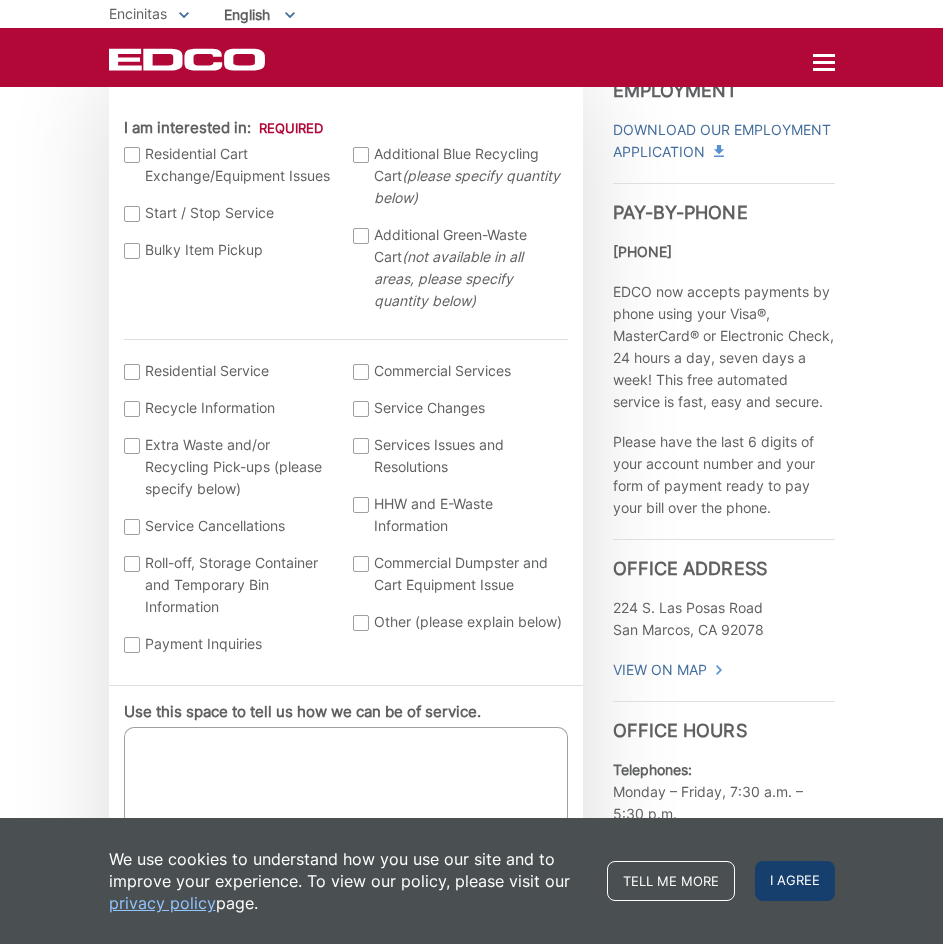 click on "I agree" at bounding box center (795, 881) 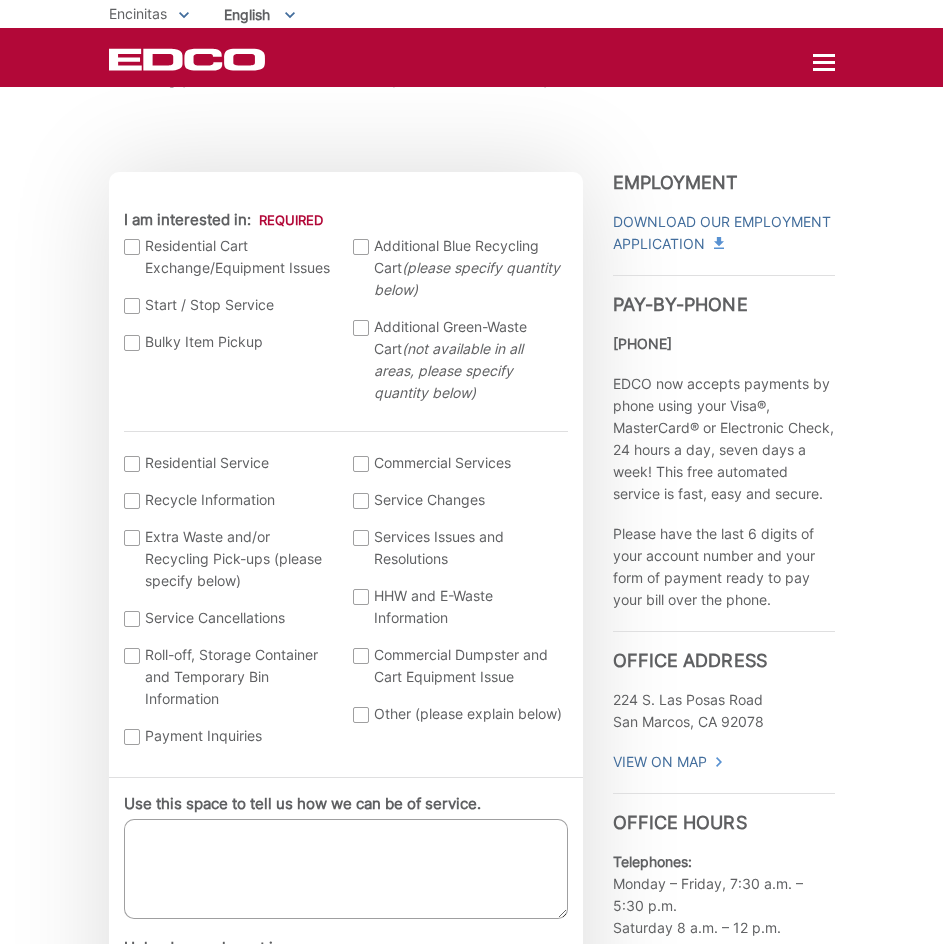 scroll, scrollTop: 500, scrollLeft: 0, axis: vertical 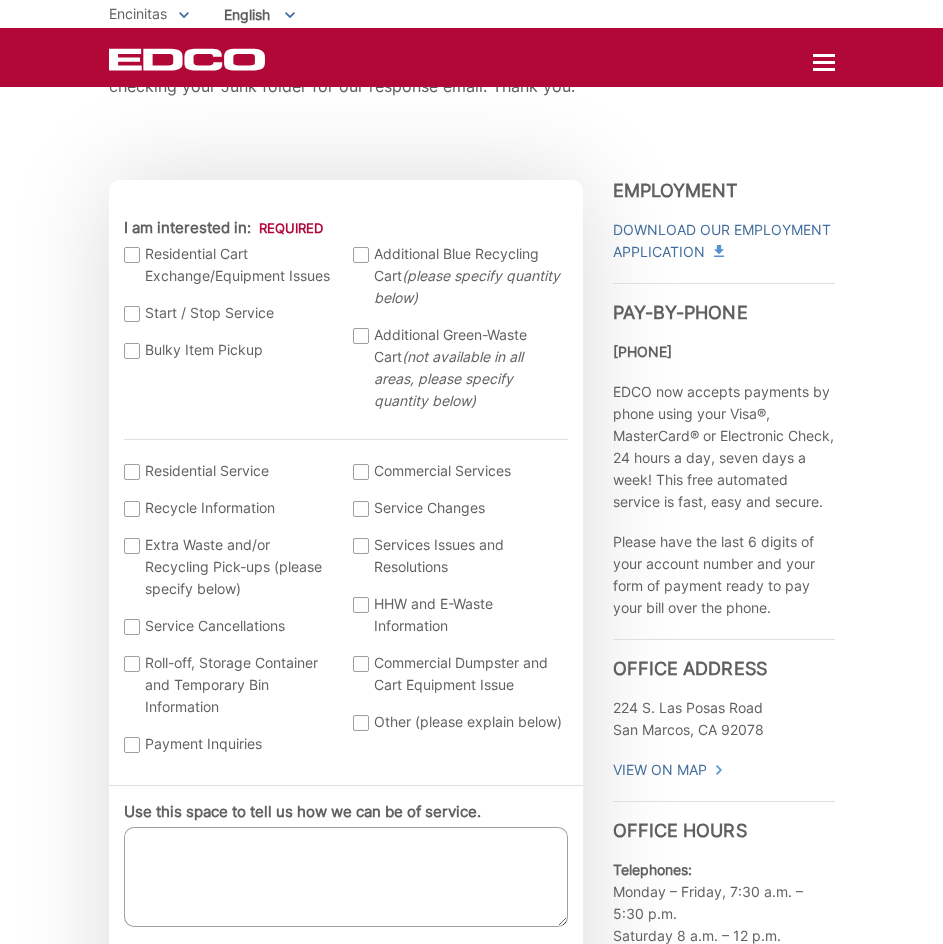 click on "Additional Green-Waste Cart  (not available in all areas, please specify quantity below)" at bounding box center [468, 368] 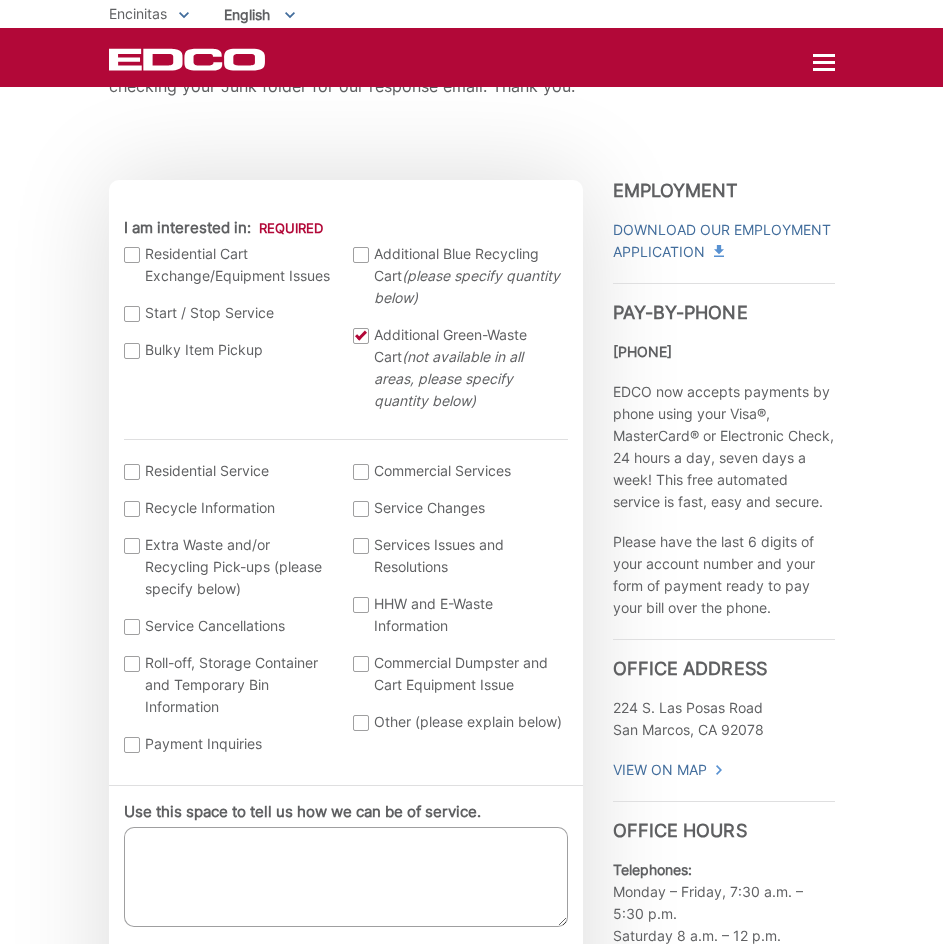 click on "Additional Green-Waste Cart  (not available in all areas, please specify quantity below)" at bounding box center [468, 368] 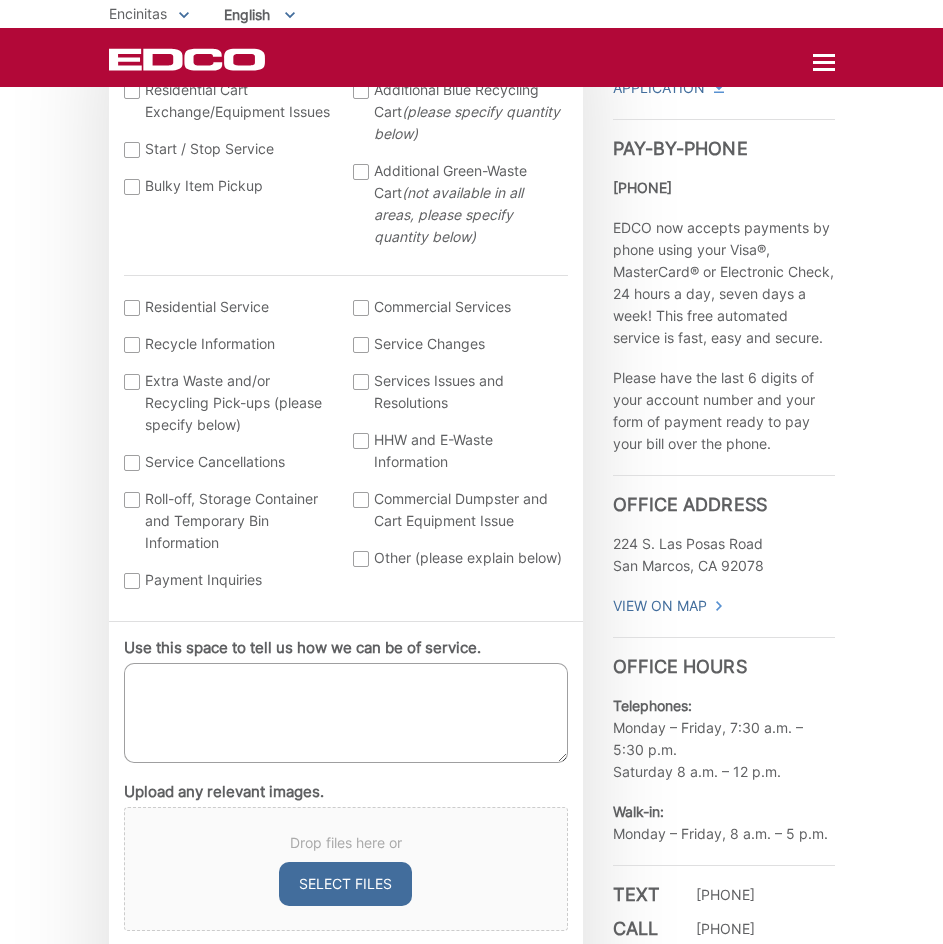 scroll, scrollTop: 700, scrollLeft: 0, axis: vertical 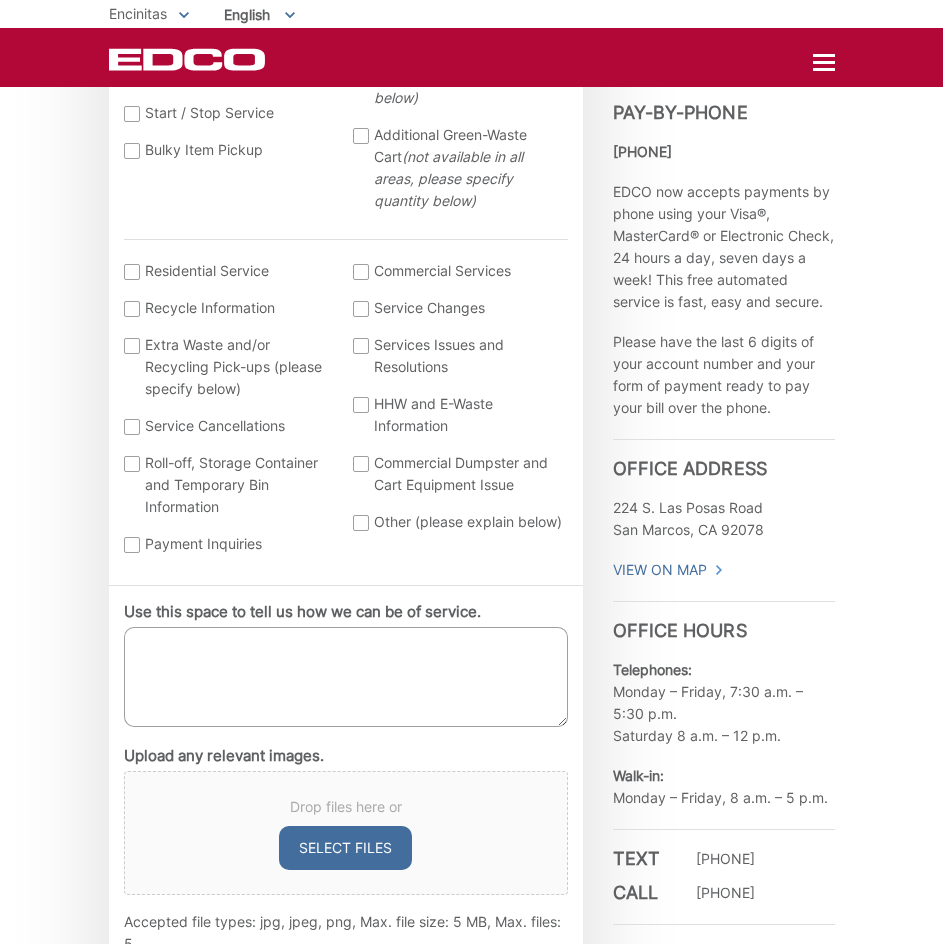 click on "Extra Waste and/or Recycling Pick-ups (please specify below)" at bounding box center (229, 367) 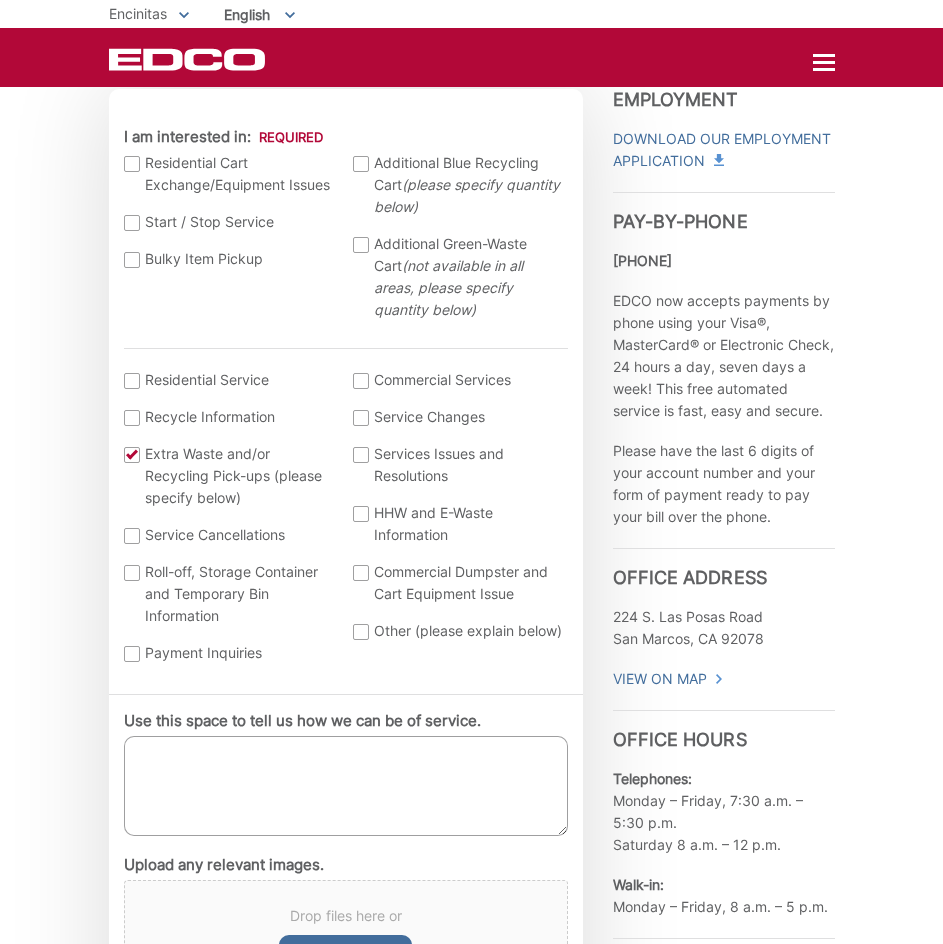 scroll, scrollTop: 600, scrollLeft: 0, axis: vertical 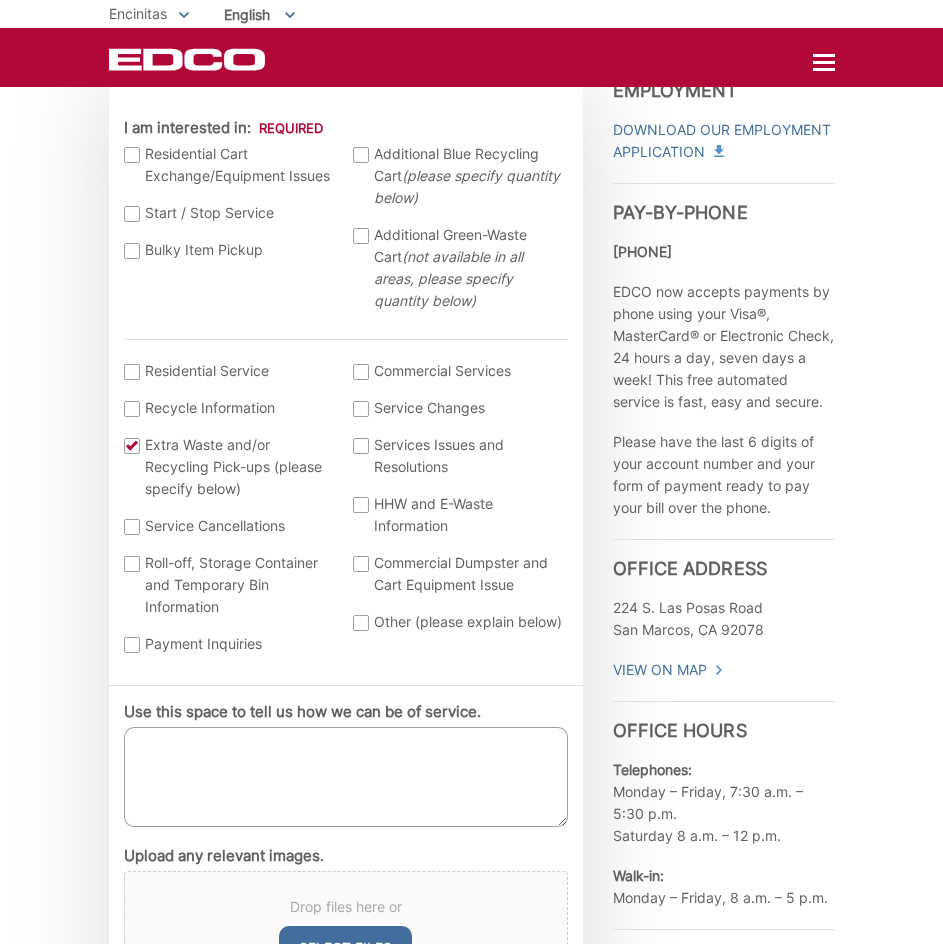 click on "Other (please explain below)" at bounding box center [458, 622] 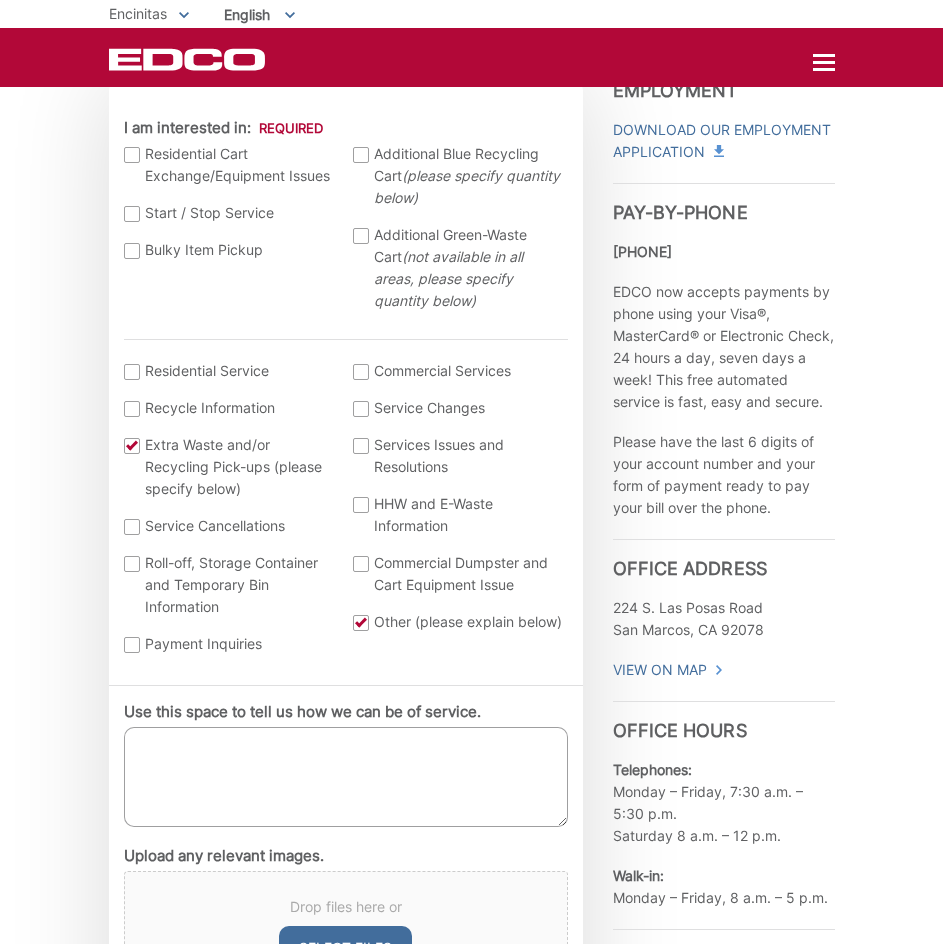click on "Extra Waste and/or Recycling Pick-ups (please specify below)" at bounding box center (229, 467) 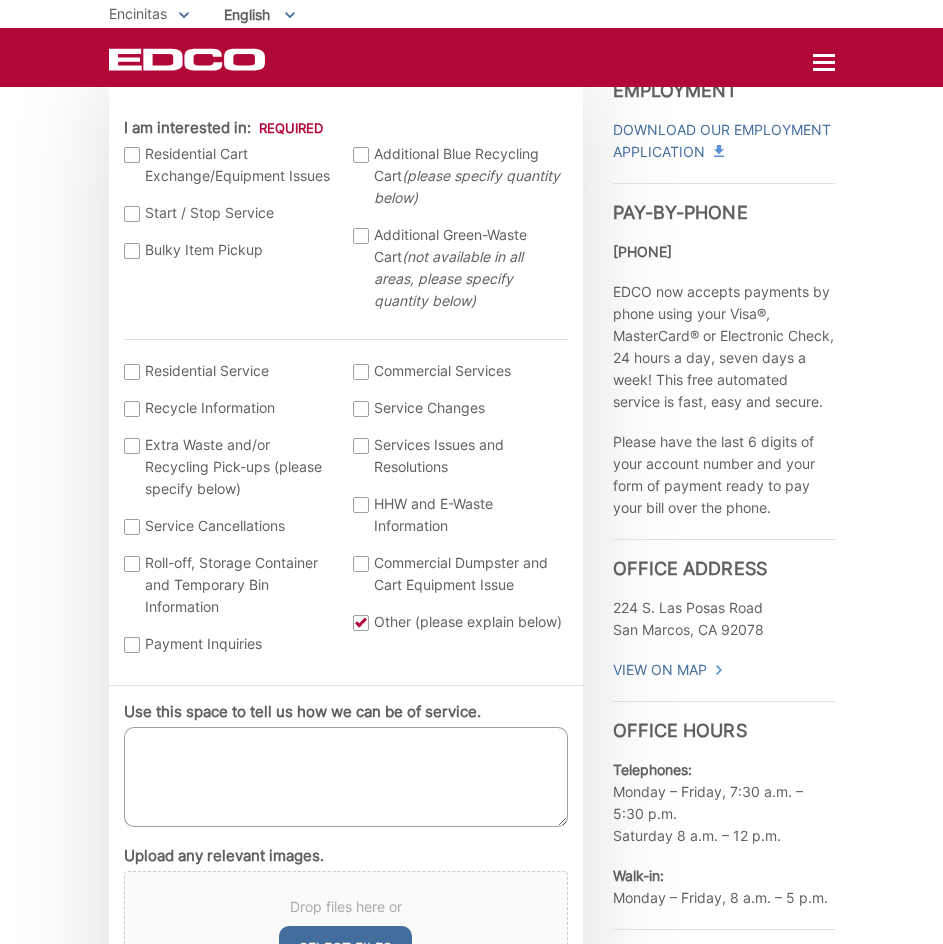 click on "Use this space to tell us how we can be of service." at bounding box center [346, 777] 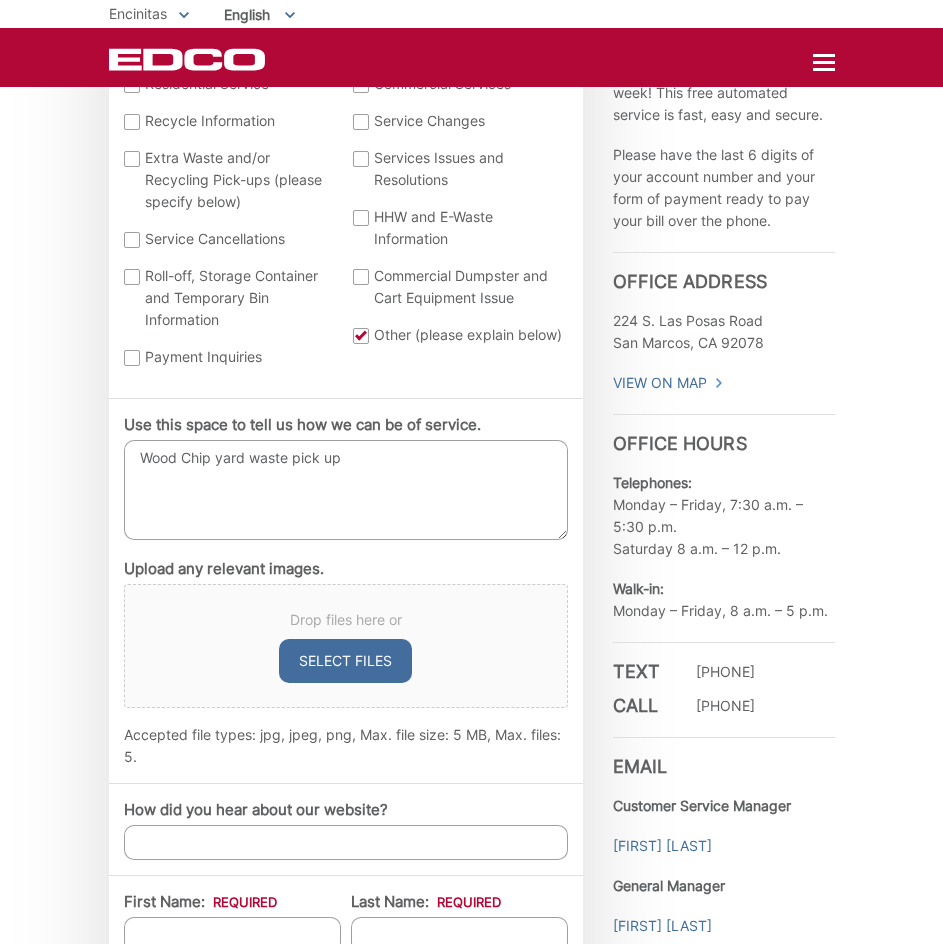 scroll, scrollTop: 900, scrollLeft: 0, axis: vertical 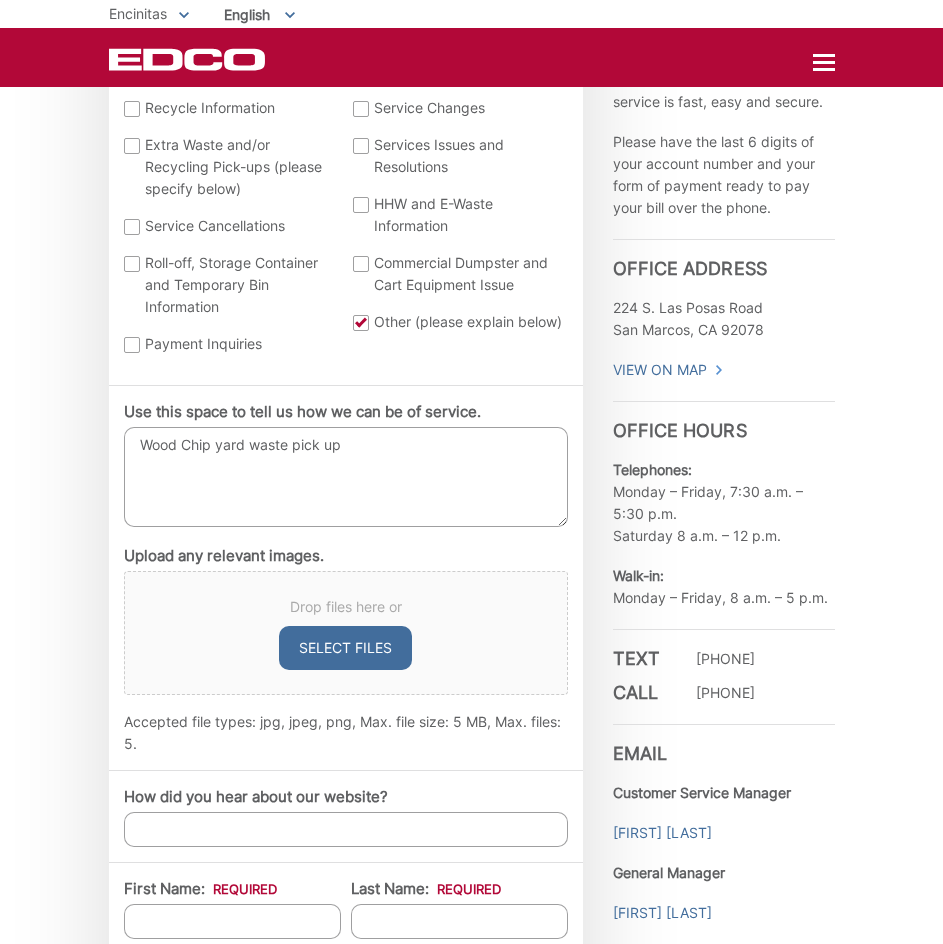 type on "Wood Chip yard waste pick up" 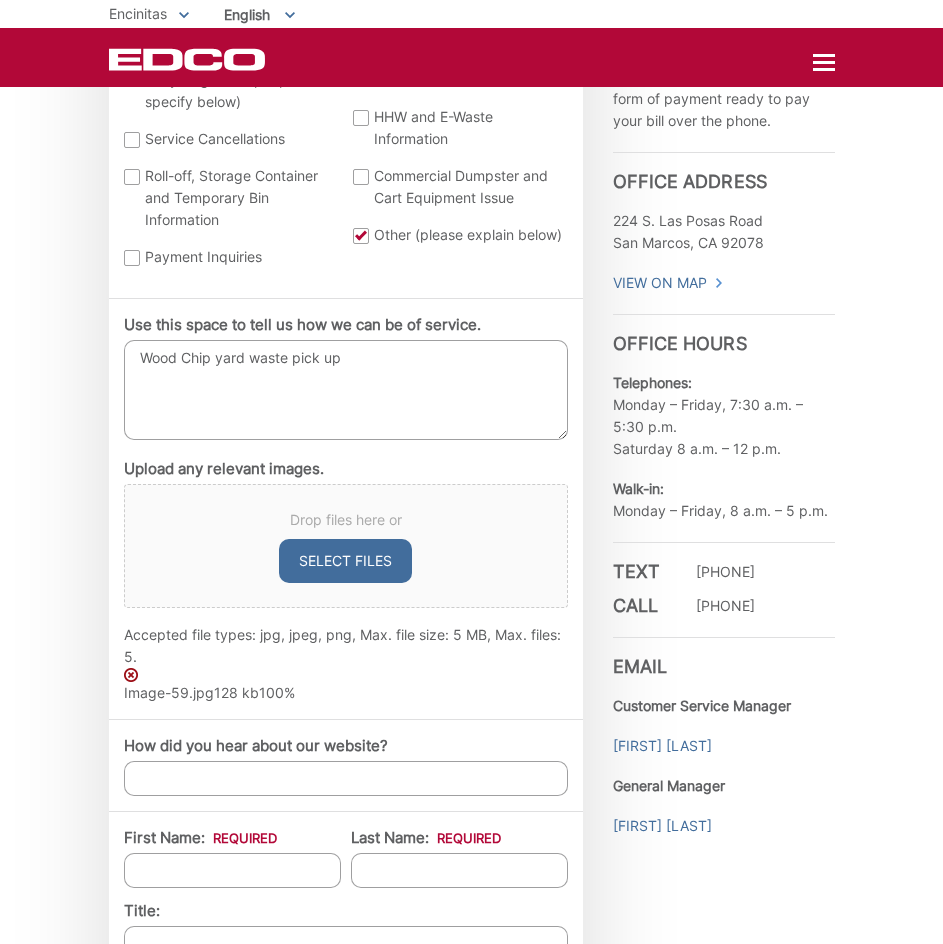 scroll, scrollTop: 1100, scrollLeft: 0, axis: vertical 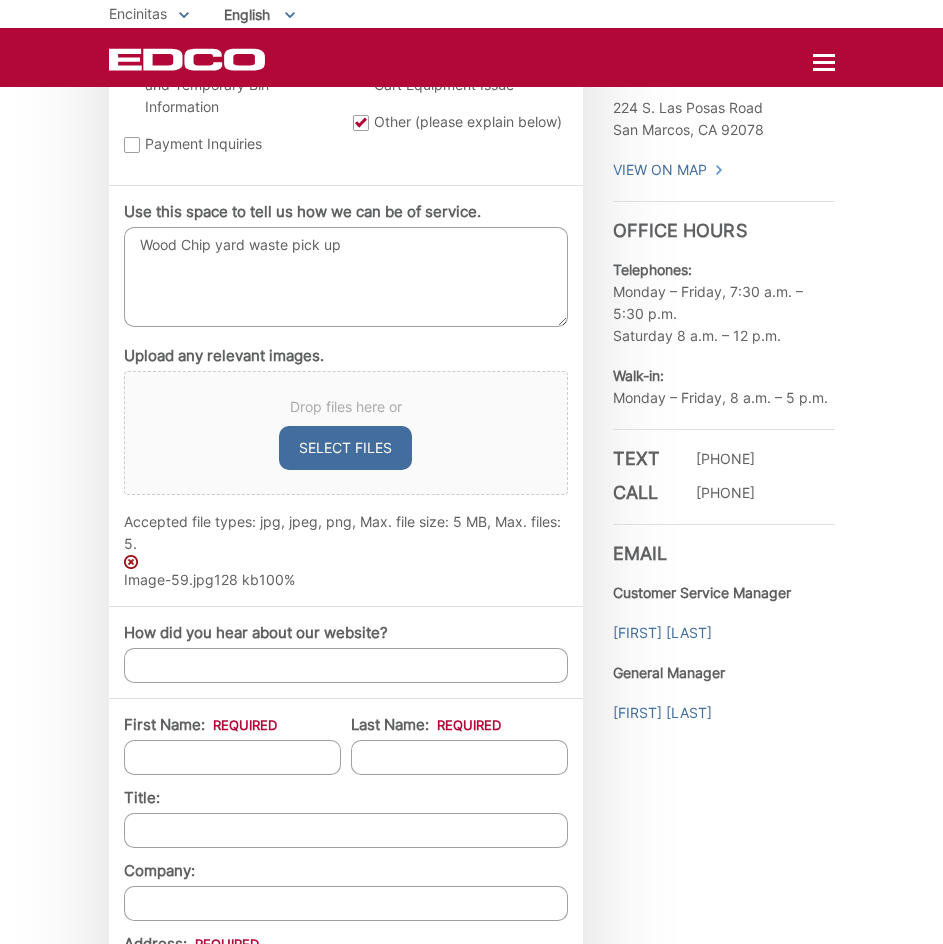 click at bounding box center (131, 562) 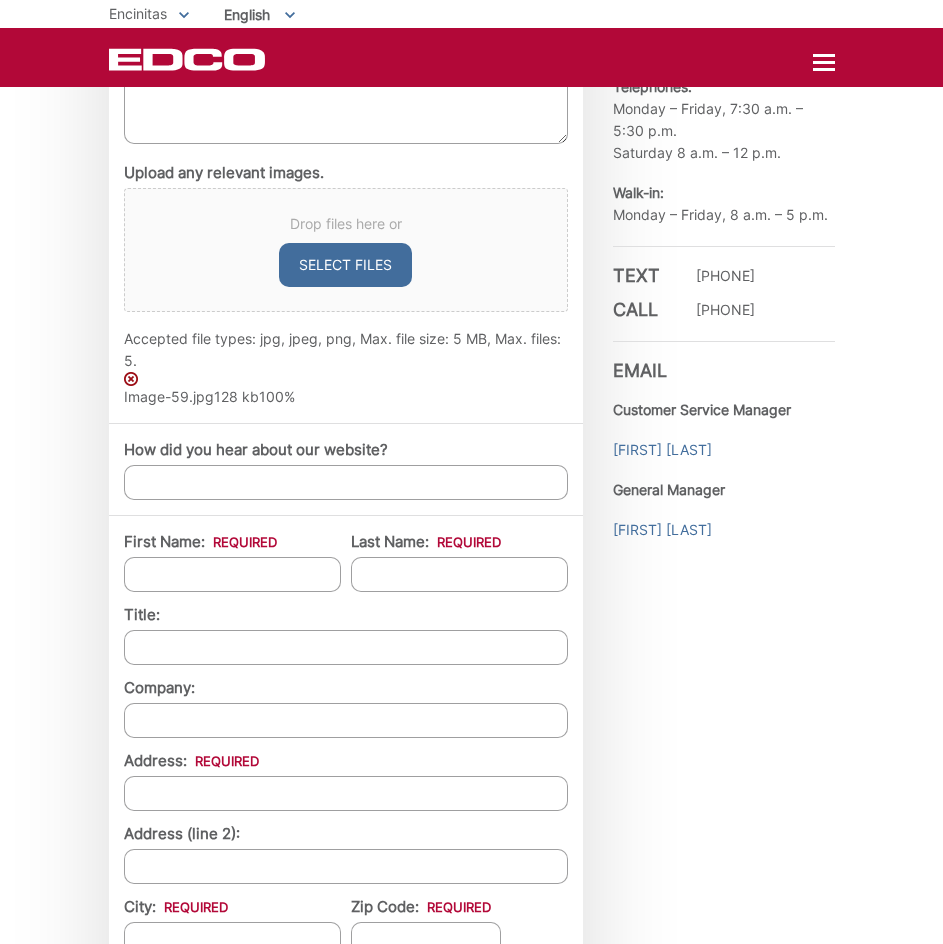 scroll, scrollTop: 1300, scrollLeft: 0, axis: vertical 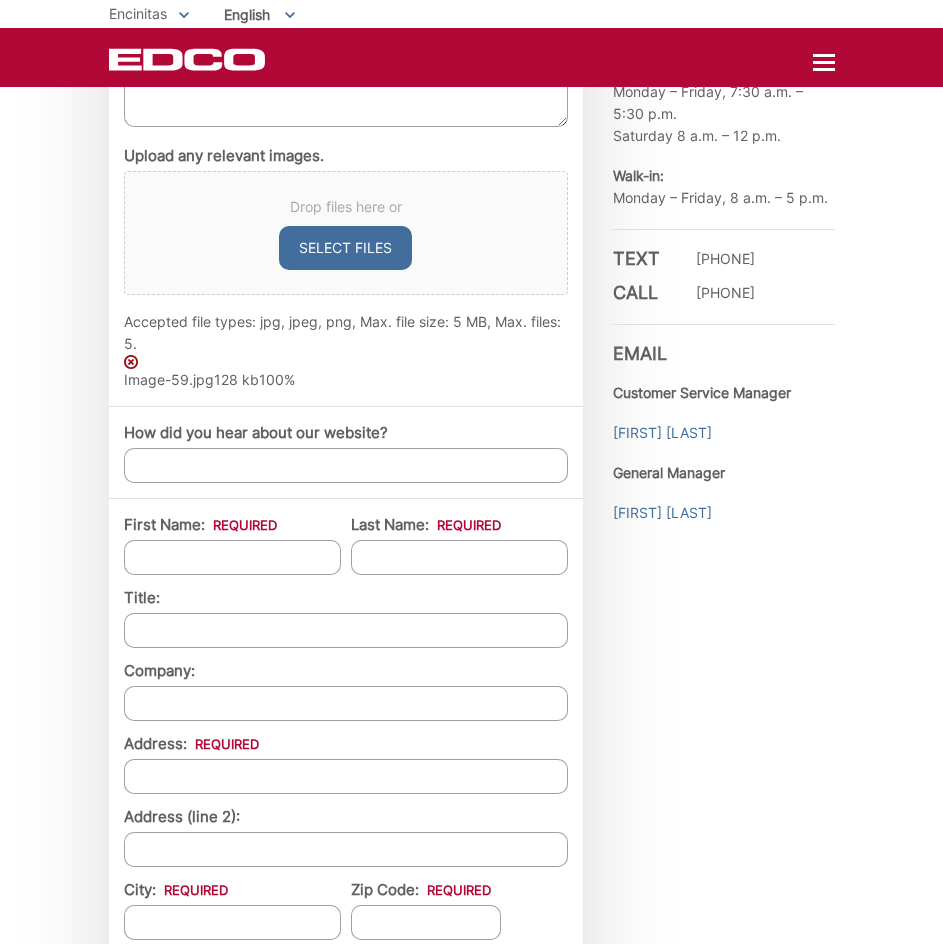 click on "First Name: *" at bounding box center [232, 557] 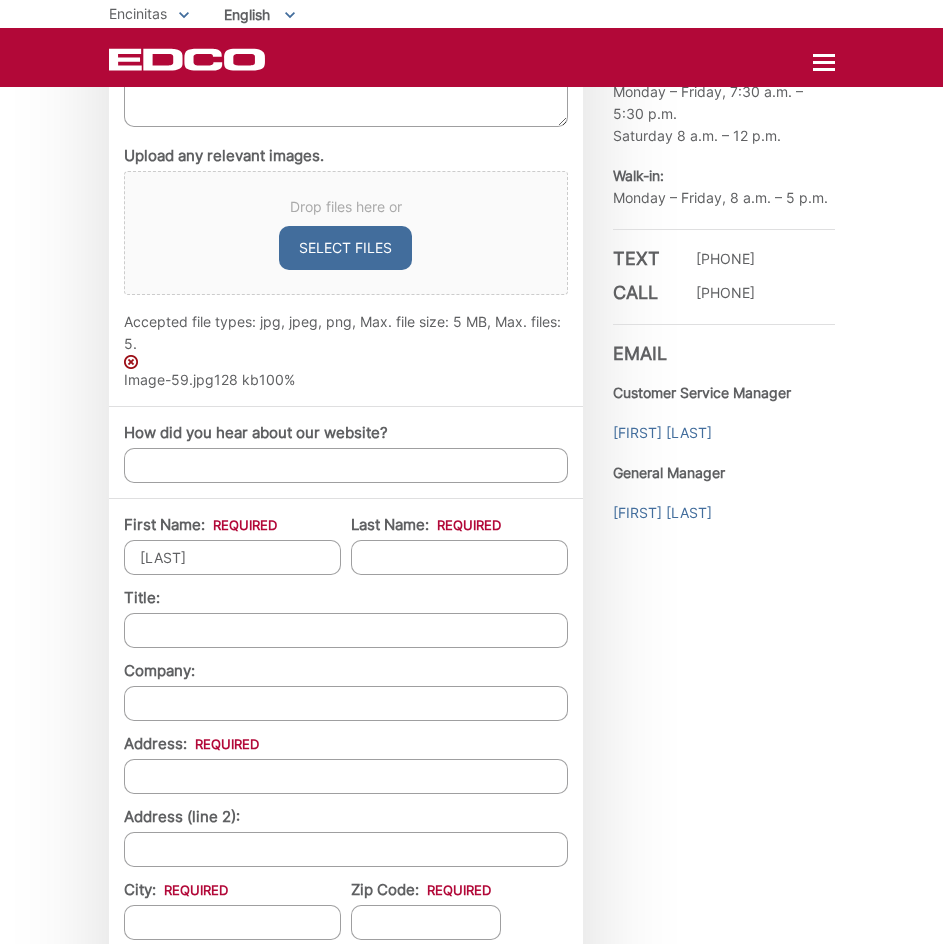 type on "ZIEGLER" 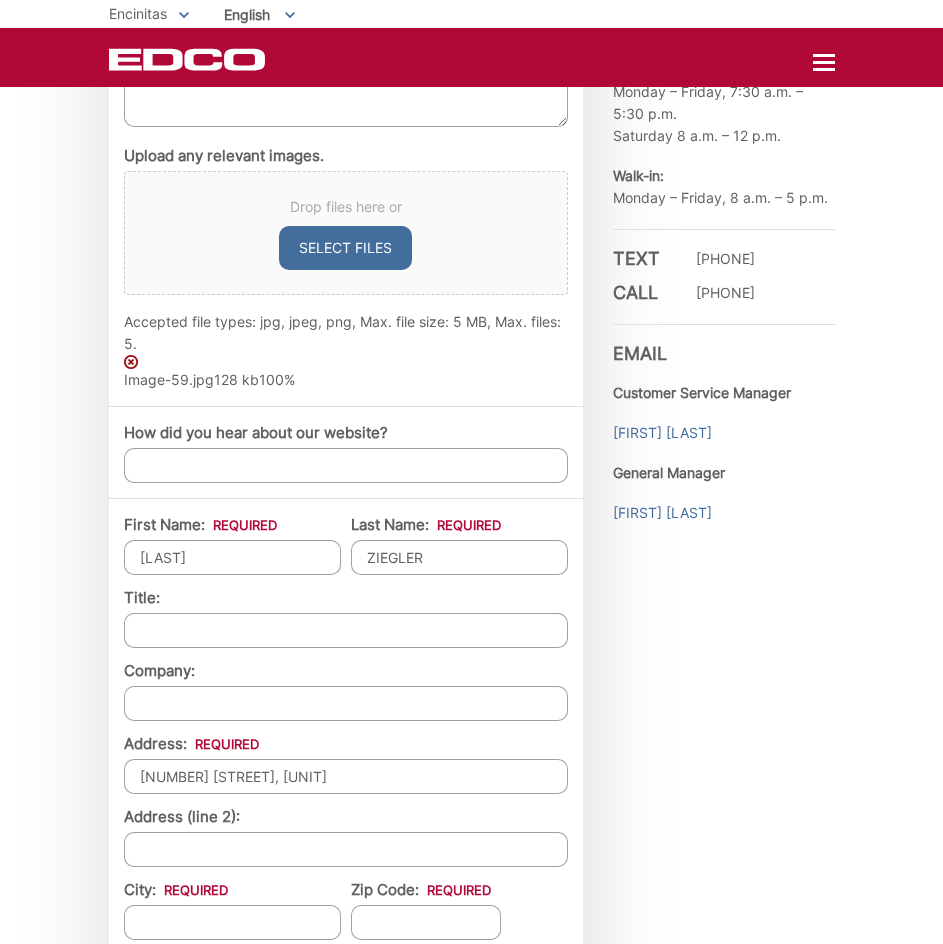 type on "[CITY]" 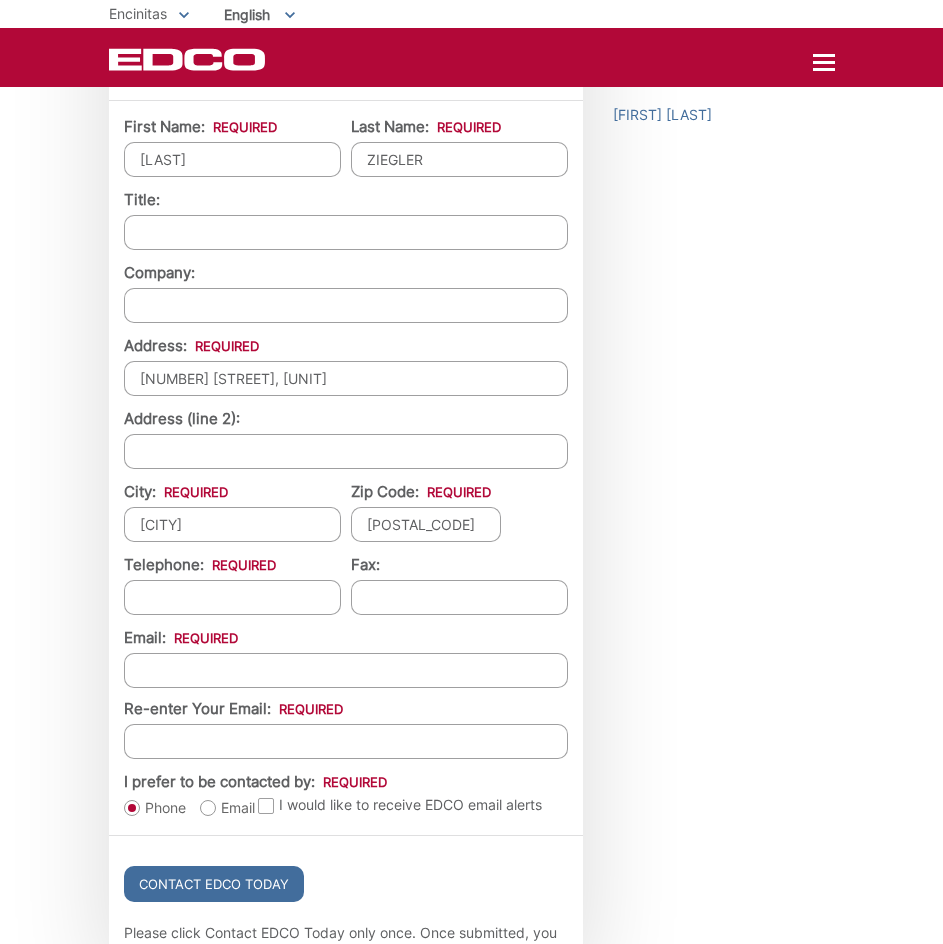 scroll, scrollTop: 1700, scrollLeft: 0, axis: vertical 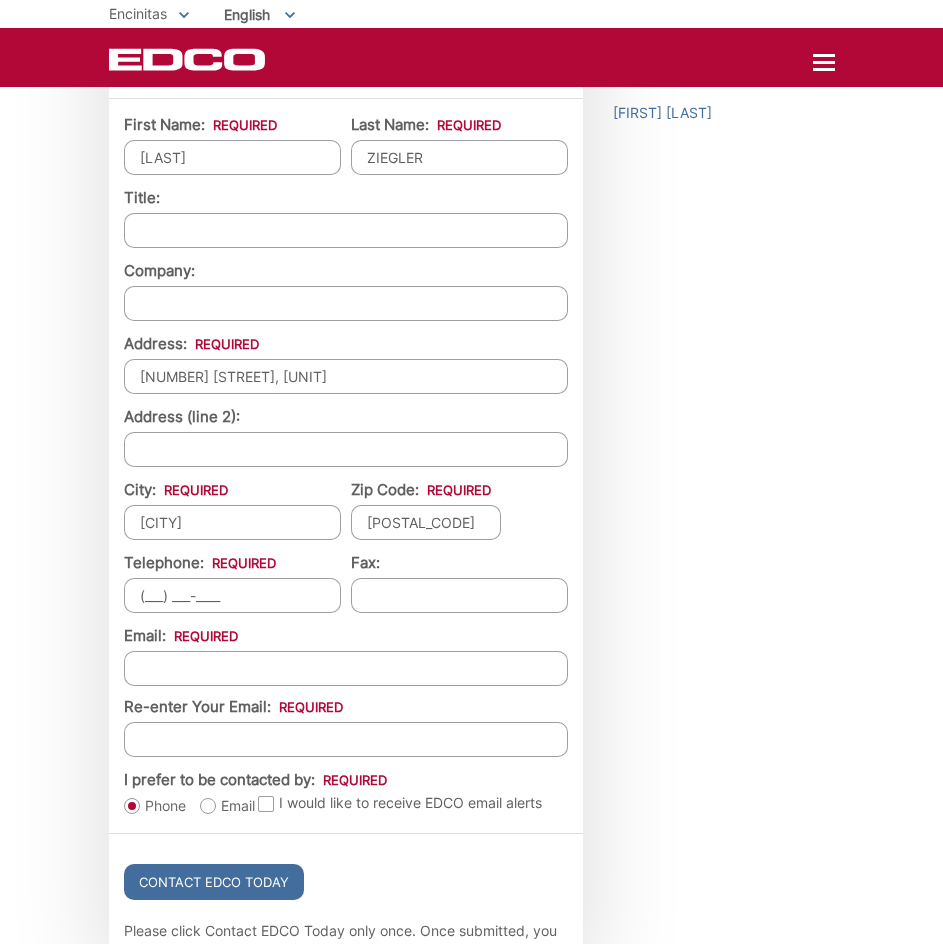 click on "(___) ___-____" at bounding box center [232, 595] 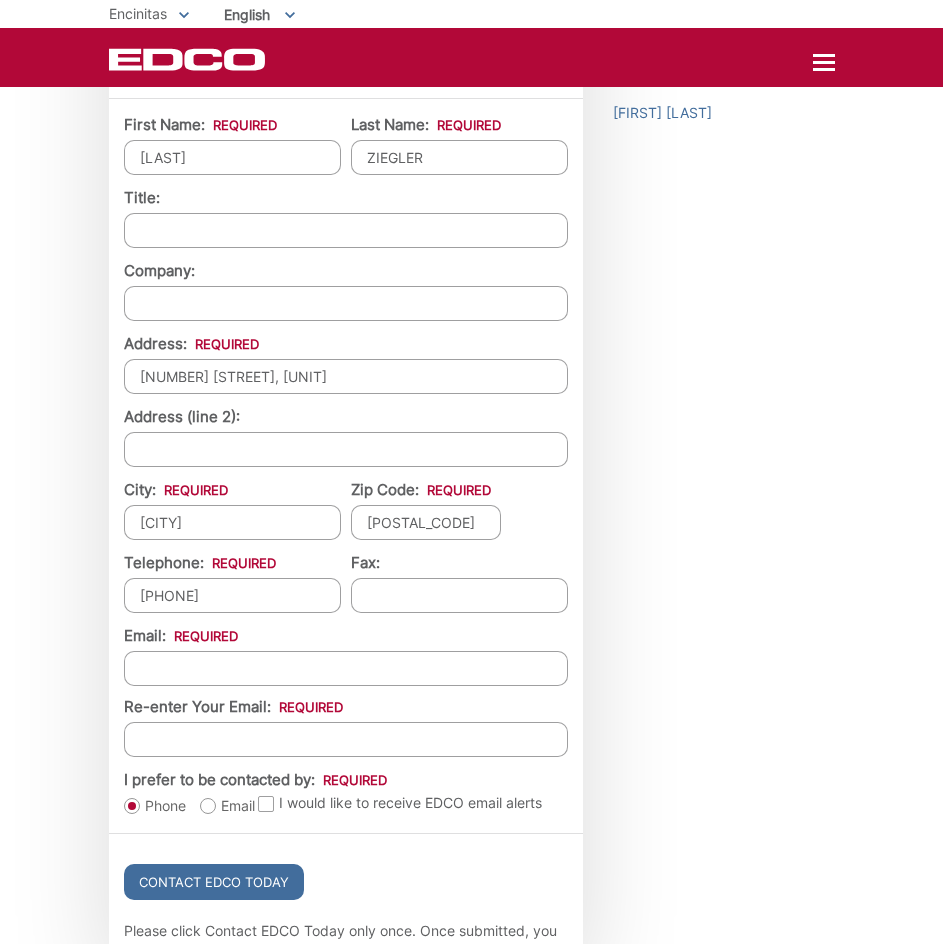 type on "[PHONE]" 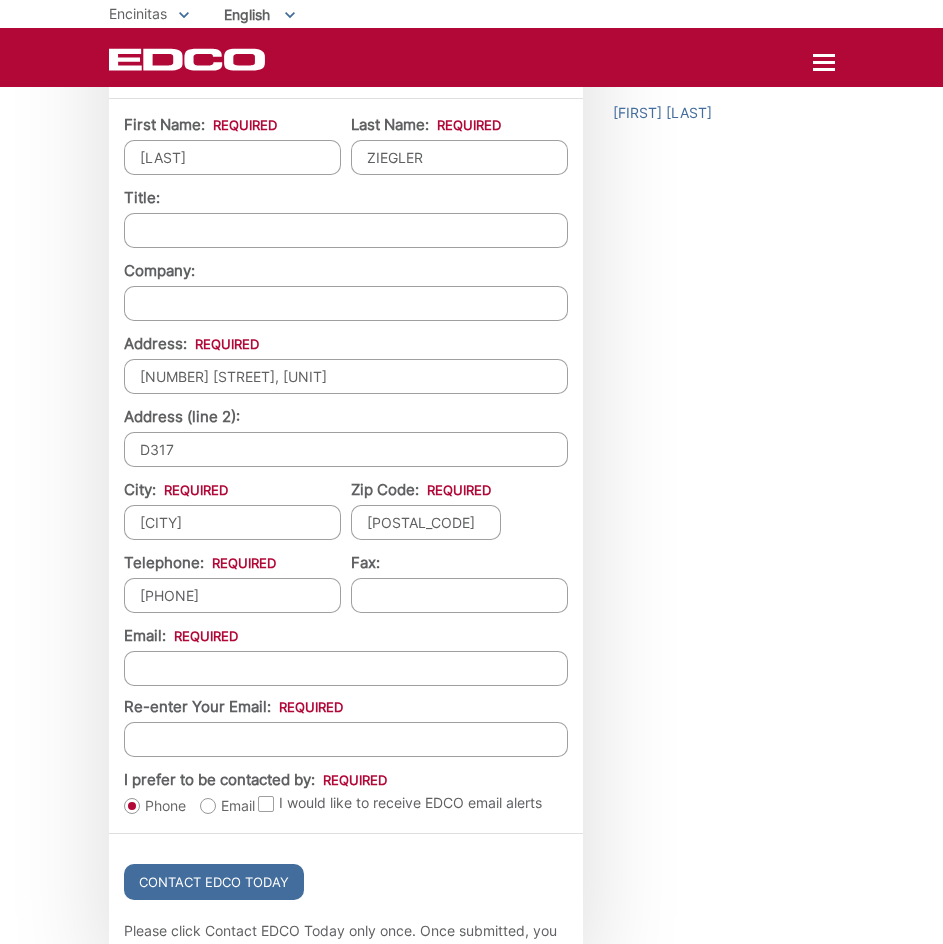 type on "[NAME]@[EXAMPLE.COM]" 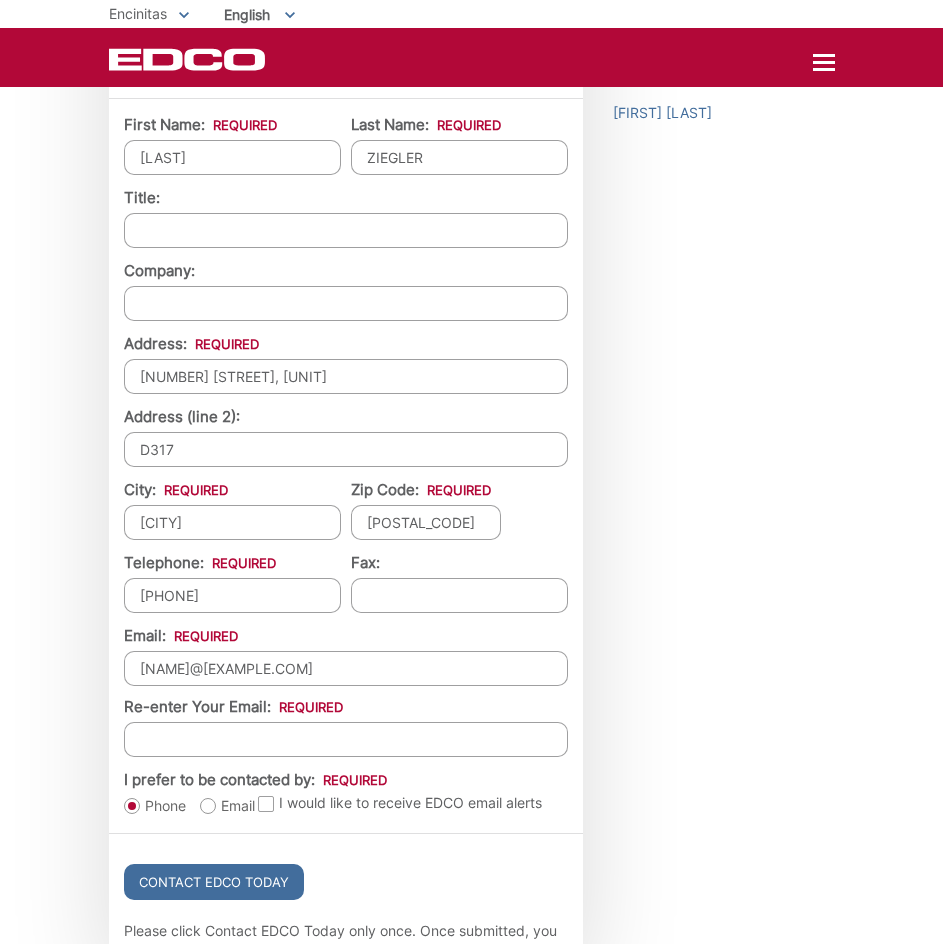 type on "[NAME]@[EXAMPLE.COM]" 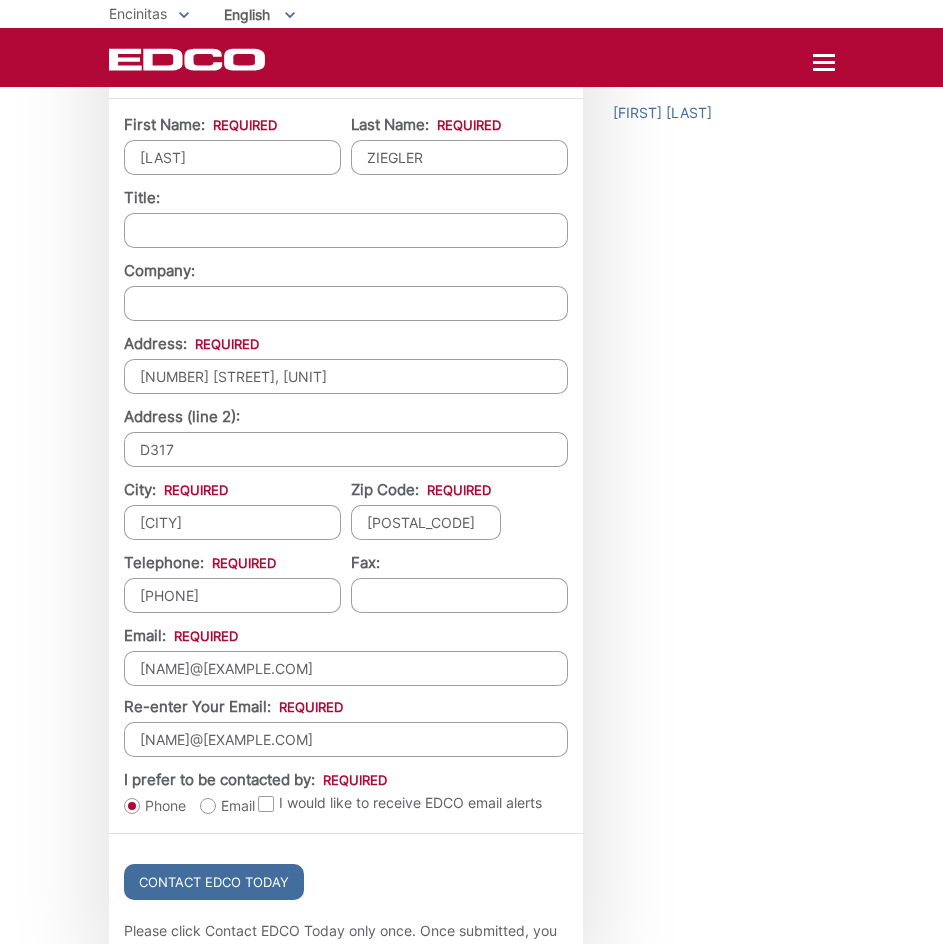 click on "D317" at bounding box center (346, 449) 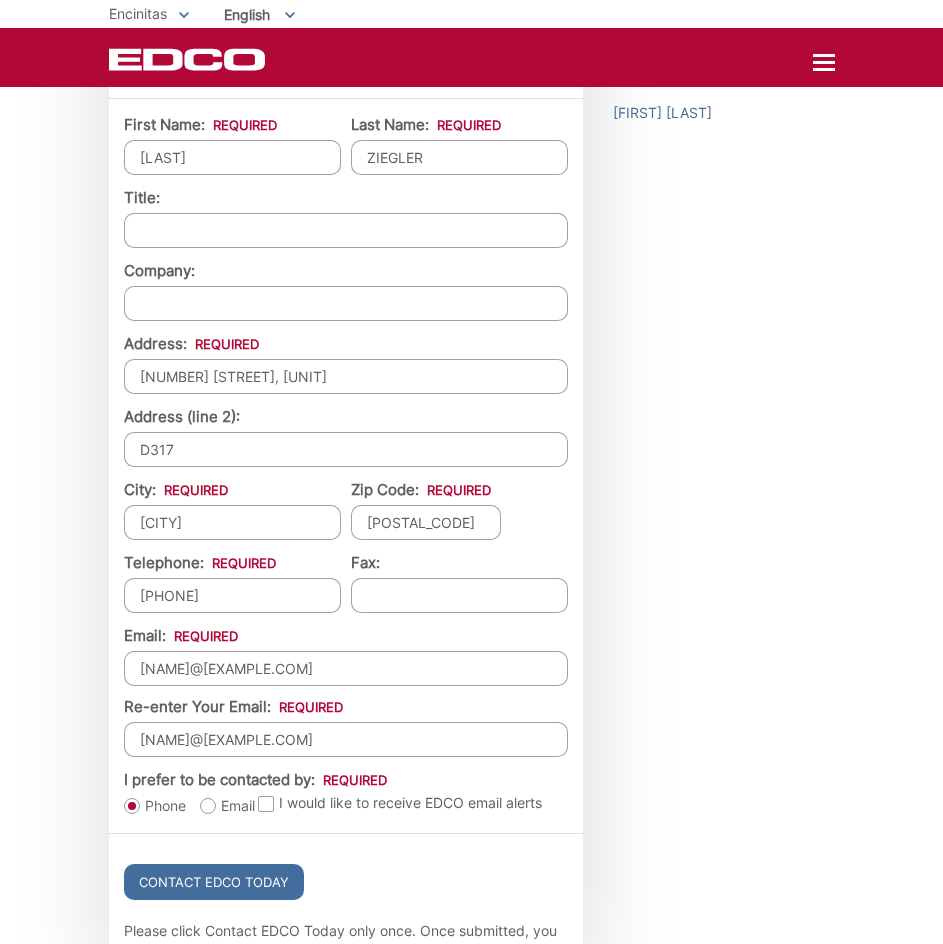 type on "C" 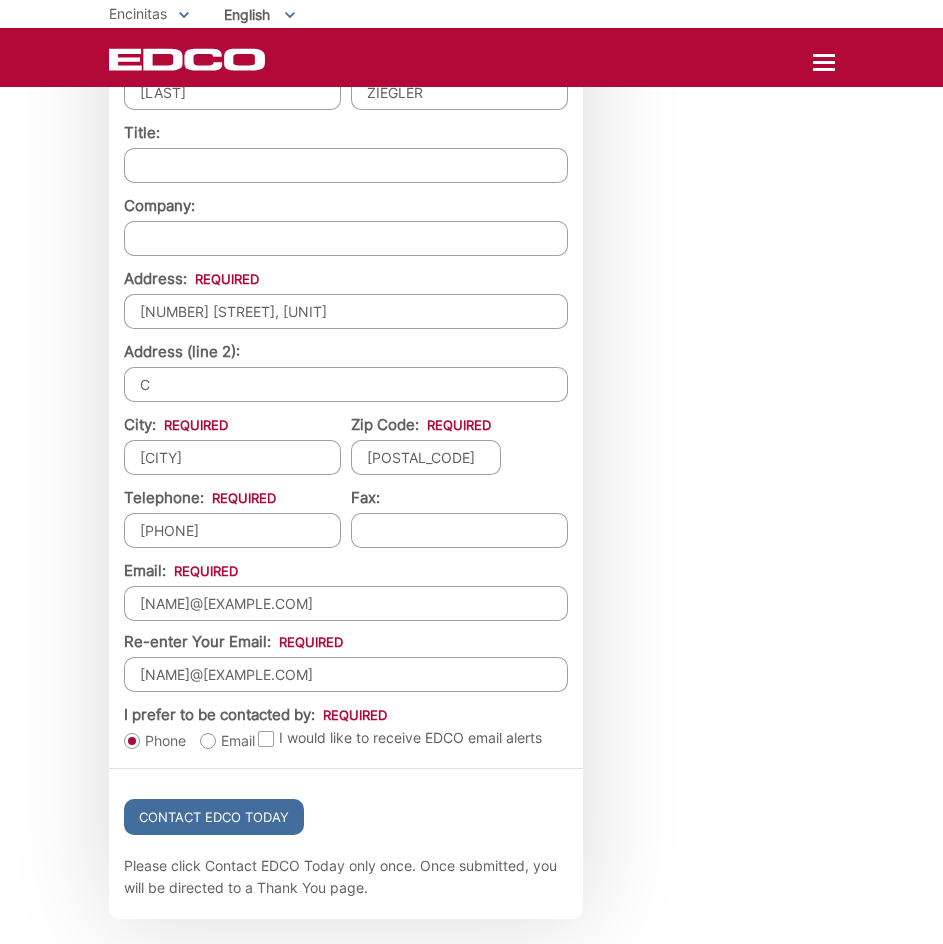 scroll, scrollTop: 1800, scrollLeft: 0, axis: vertical 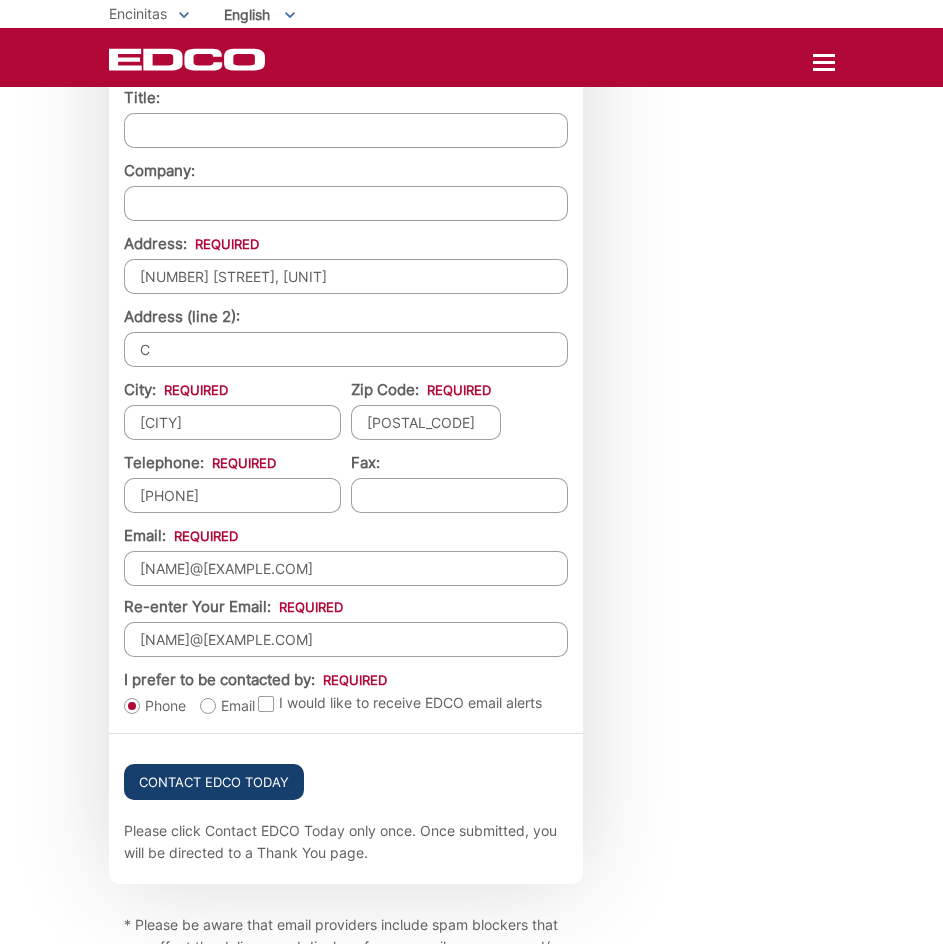 click on "Contact EDCO Today" at bounding box center (214, 782) 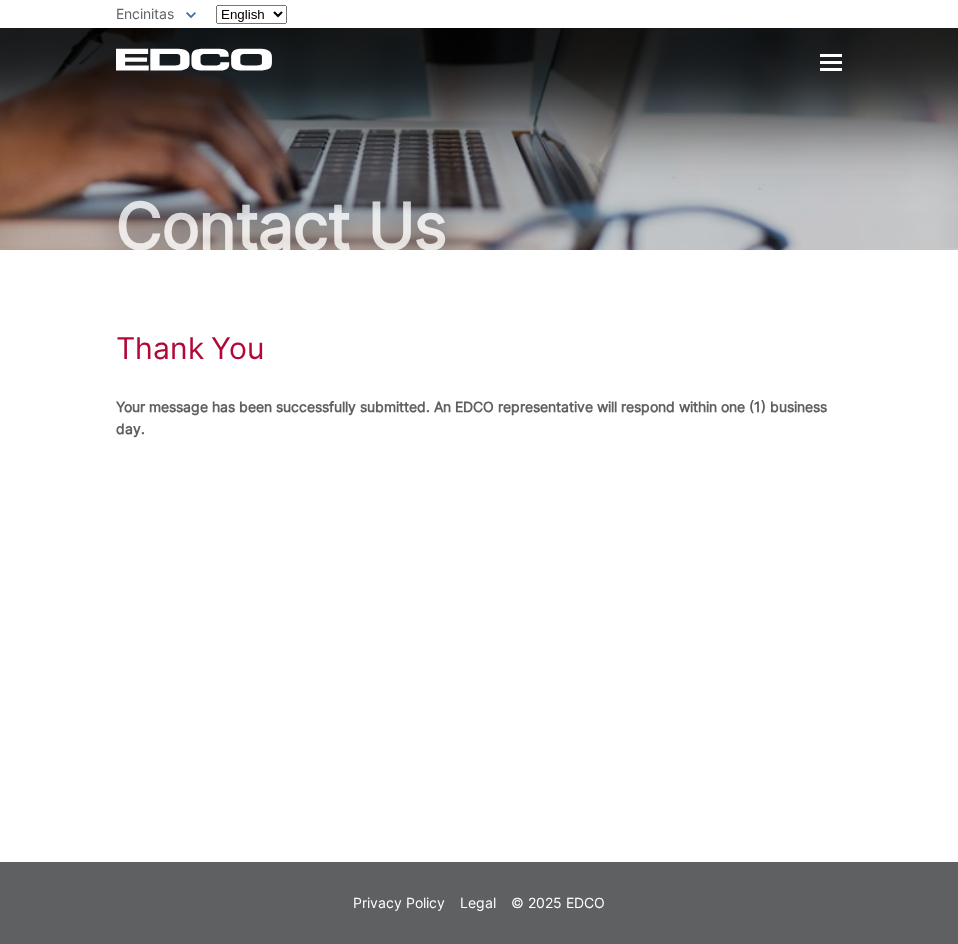 scroll, scrollTop: 0, scrollLeft: 0, axis: both 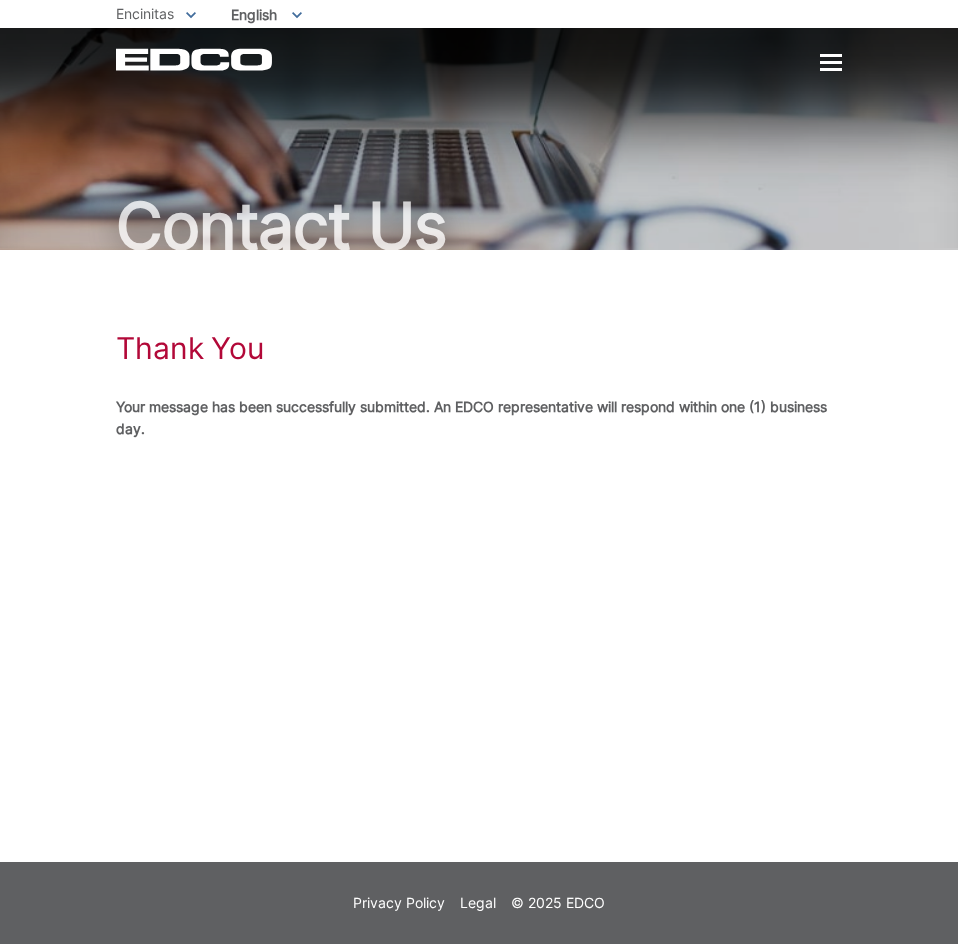 click at bounding box center [831, 62] 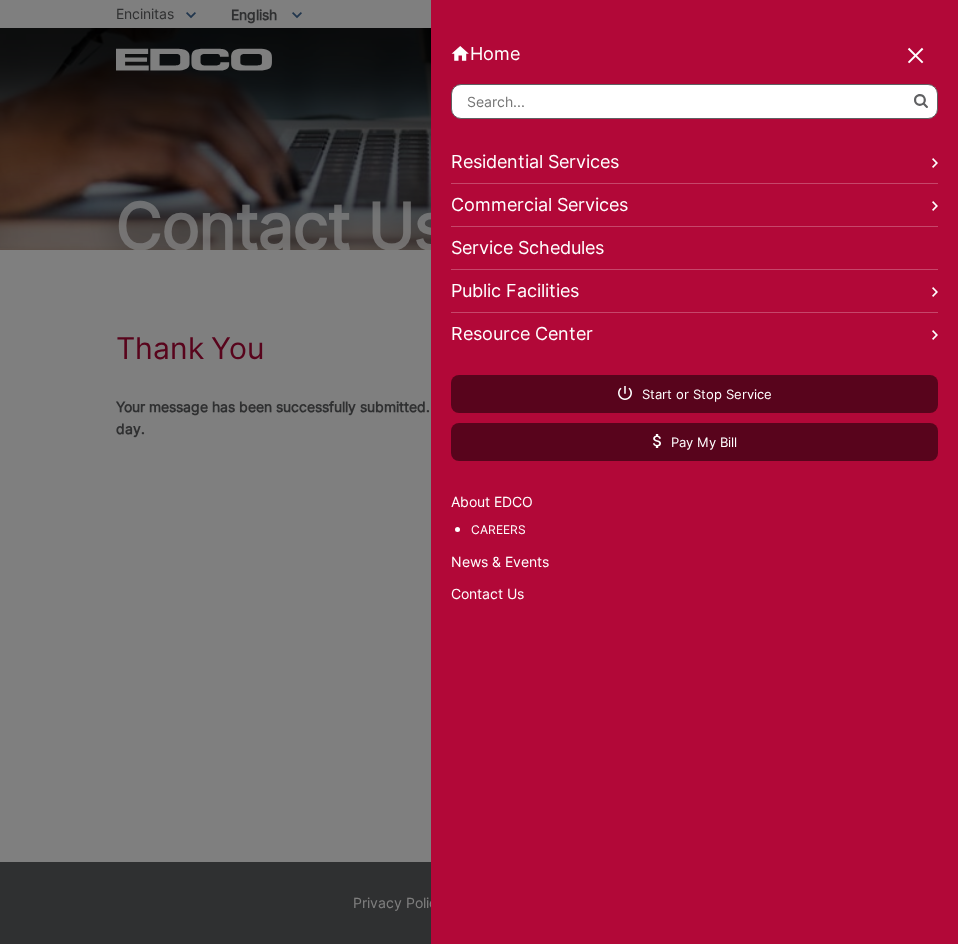click on "Residential Services" at bounding box center (694, 162) 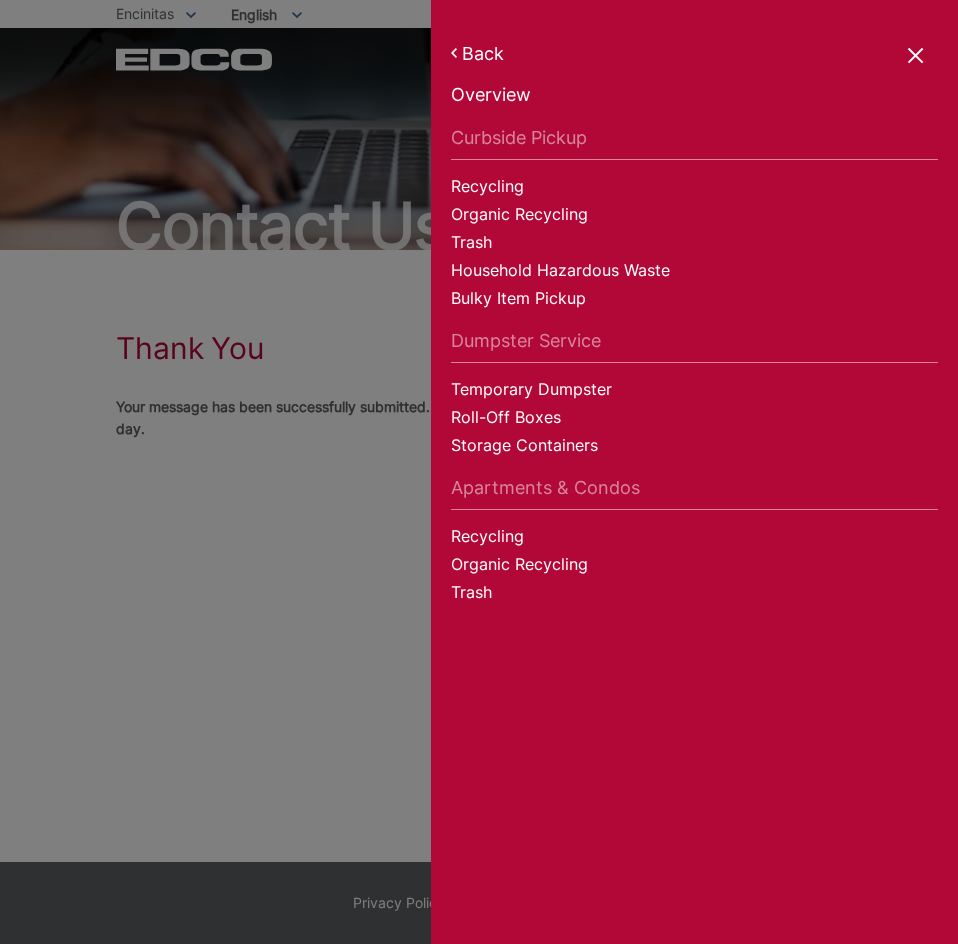 click on "Organic Recycling" at bounding box center [694, 217] 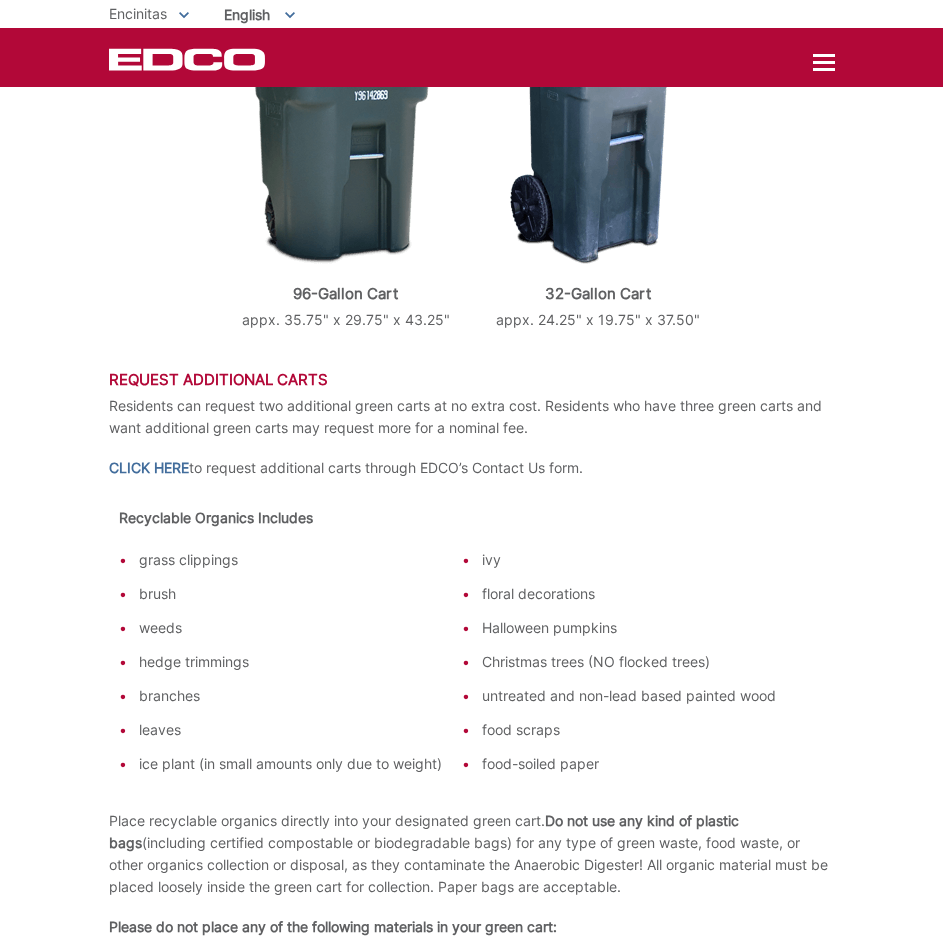 scroll, scrollTop: 916, scrollLeft: 0, axis: vertical 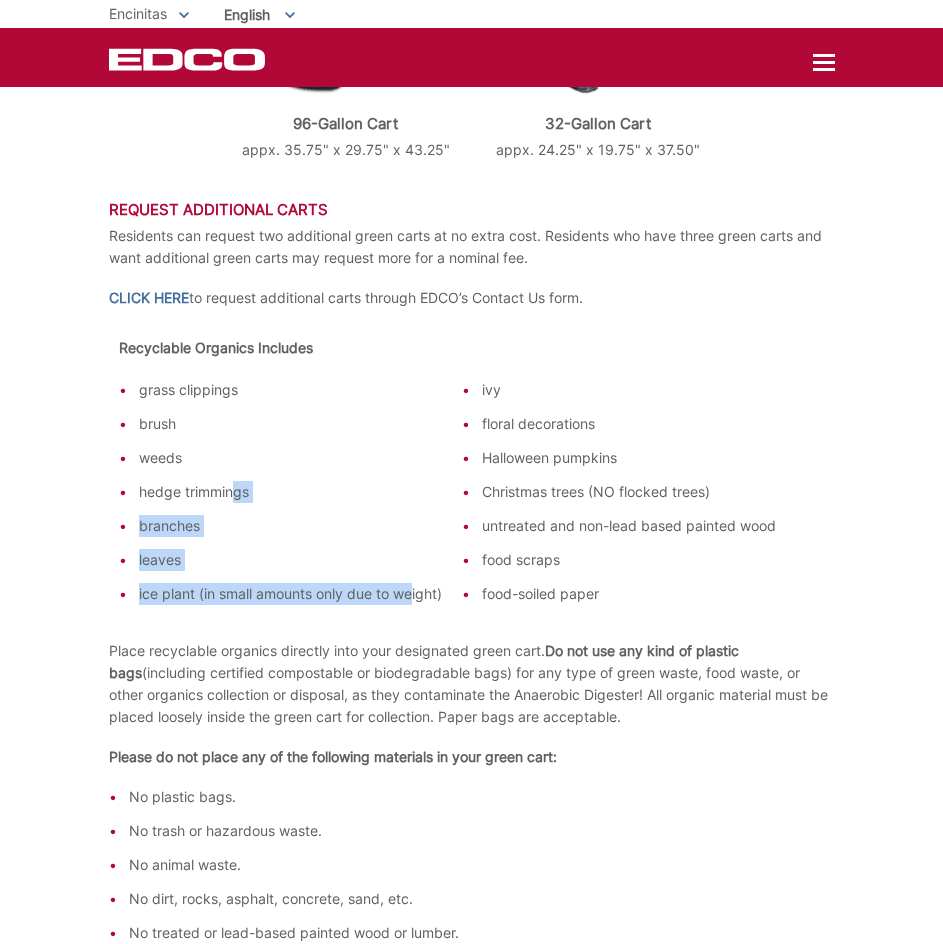 drag, startPoint x: 410, startPoint y: 574, endPoint x: 180, endPoint y: 491, distance: 244.5179 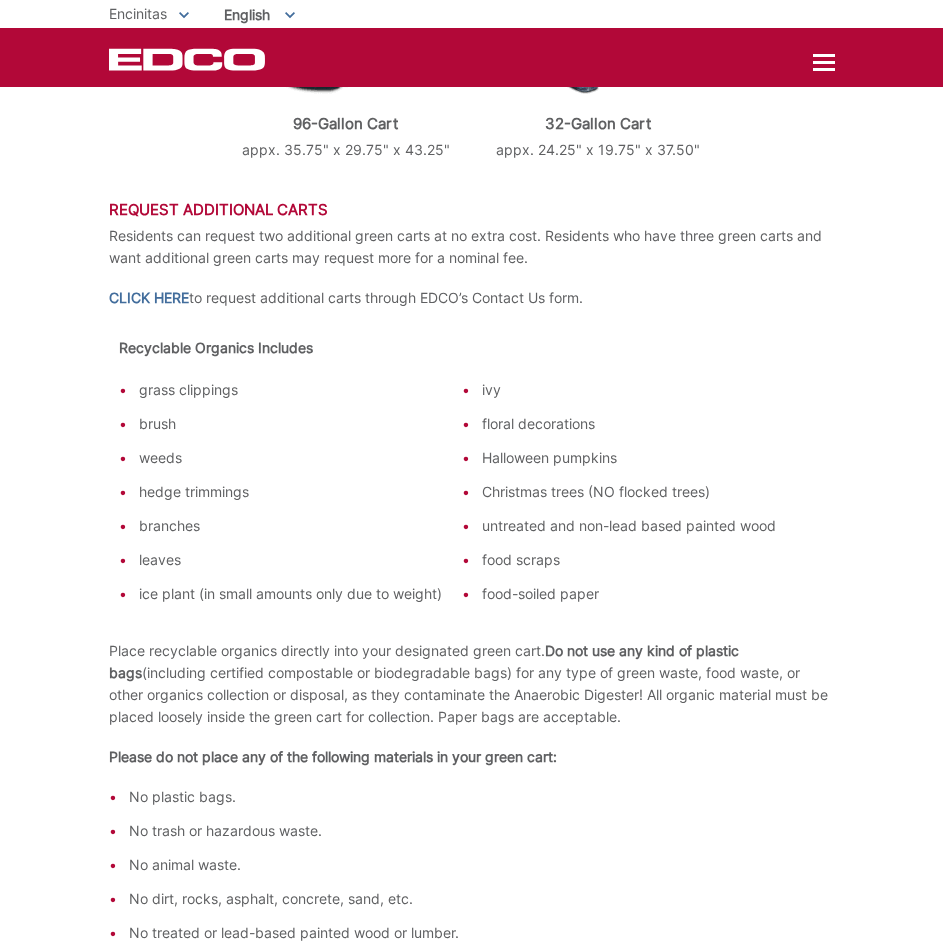 click on "weeds" at bounding box center (290, 458) 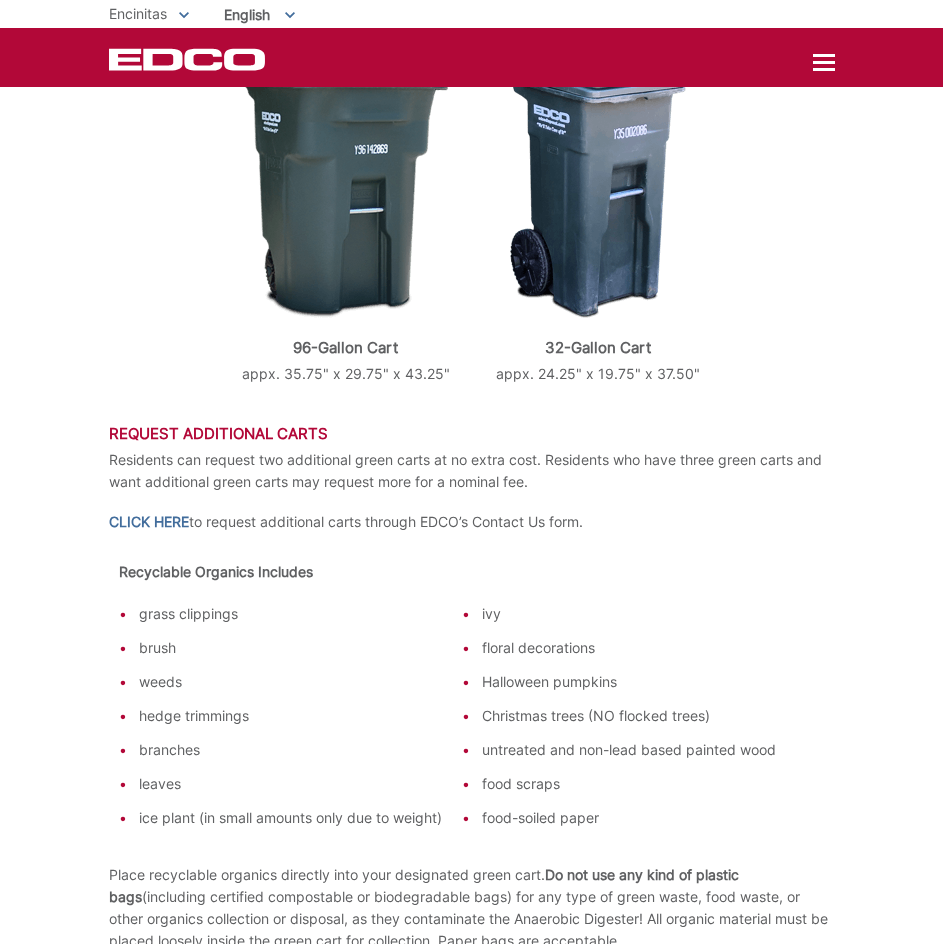 scroll, scrollTop: 700, scrollLeft: 0, axis: vertical 